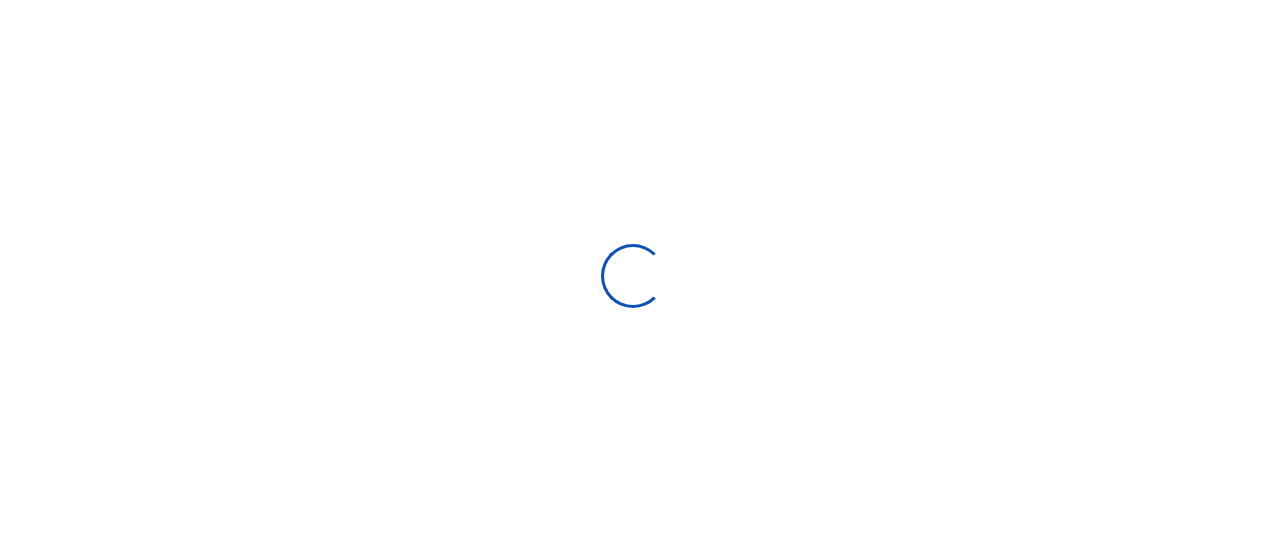 scroll, scrollTop: 0, scrollLeft: 0, axis: both 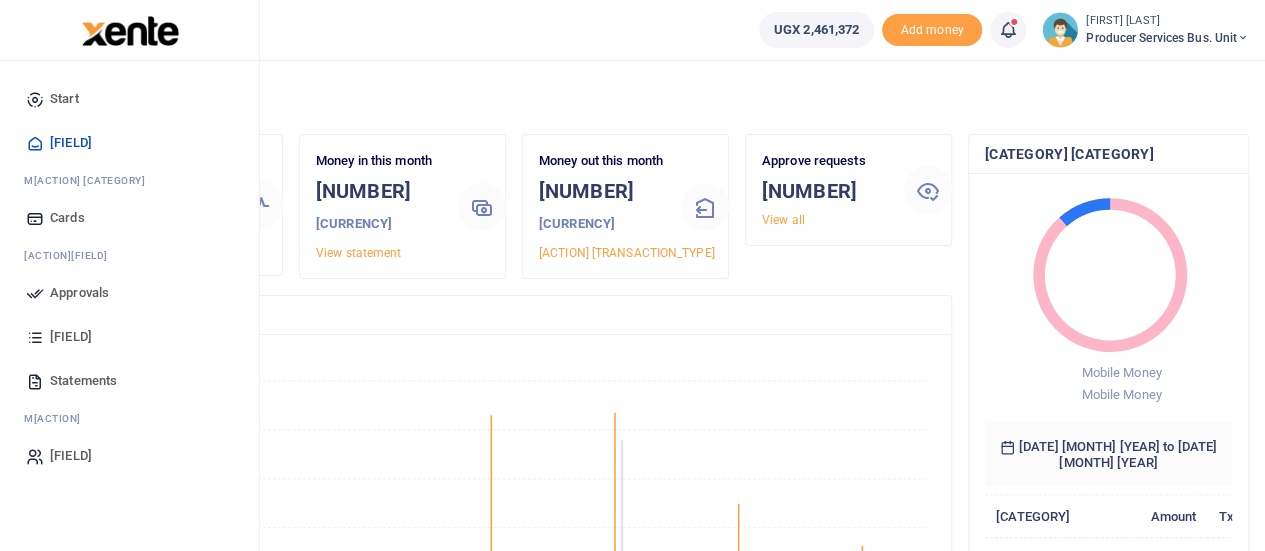 click on "[FIELD]" at bounding box center (71, 337) 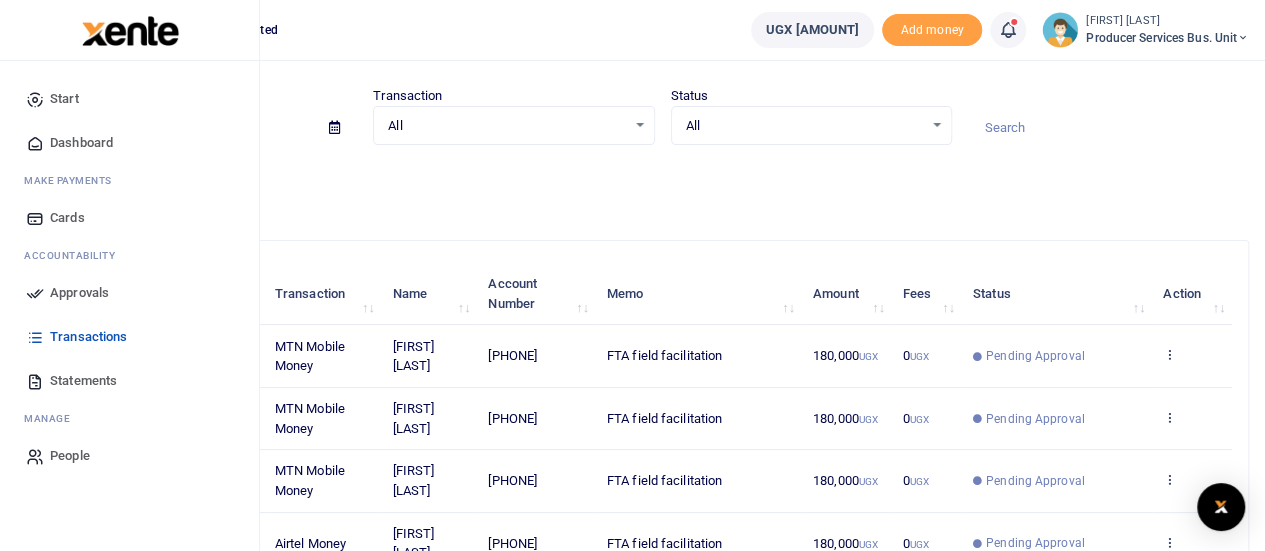scroll, scrollTop: 0, scrollLeft: 0, axis: both 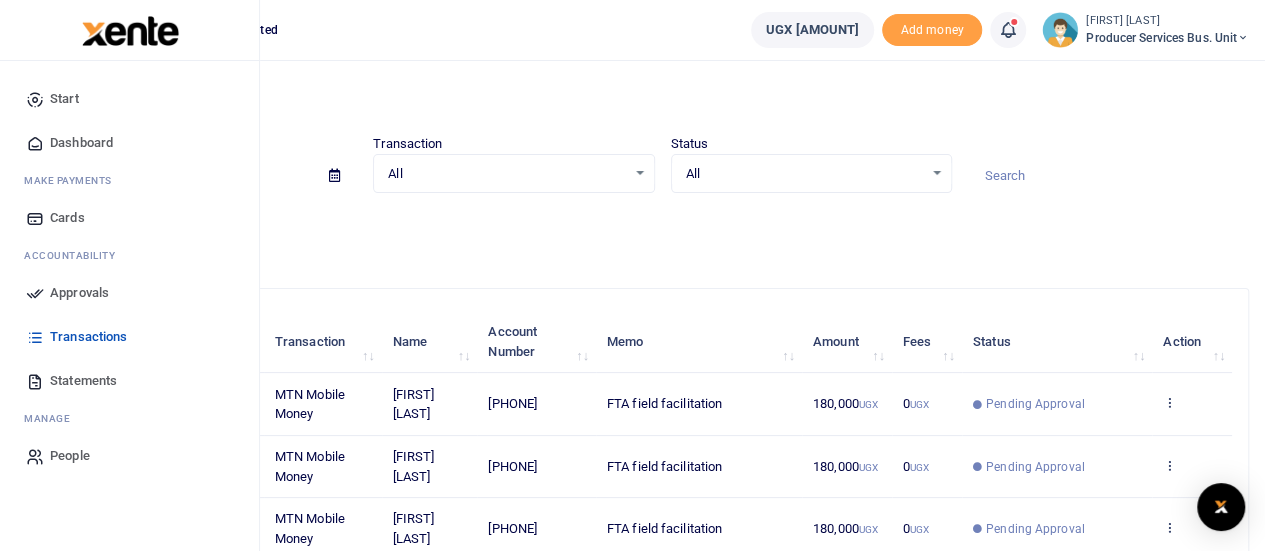 click on "Approvals" at bounding box center (79, 293) 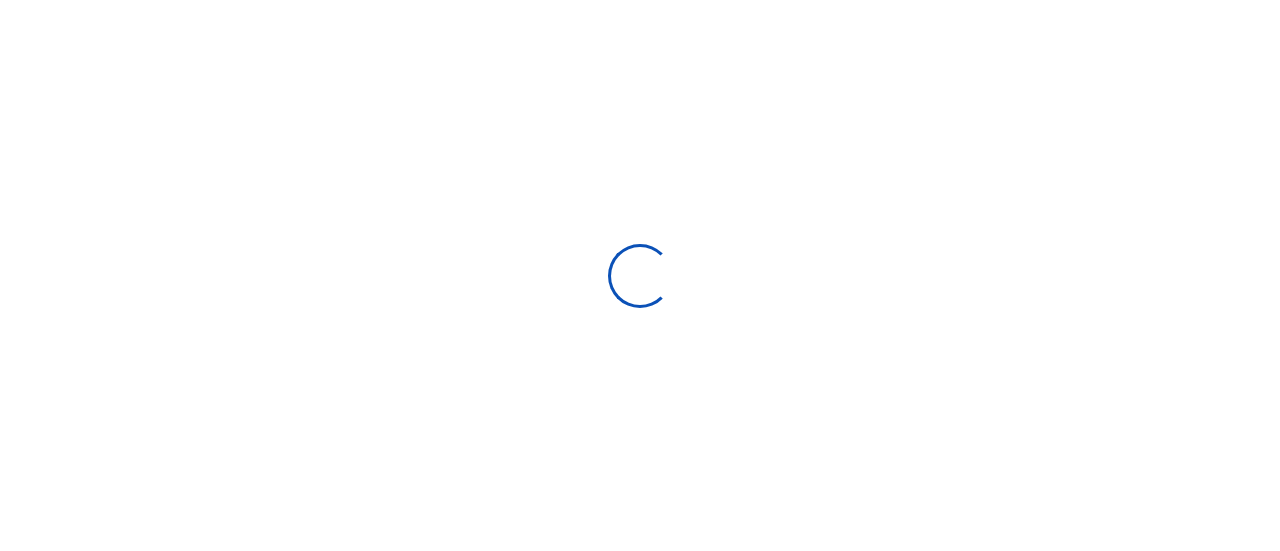 scroll, scrollTop: 0, scrollLeft: 0, axis: both 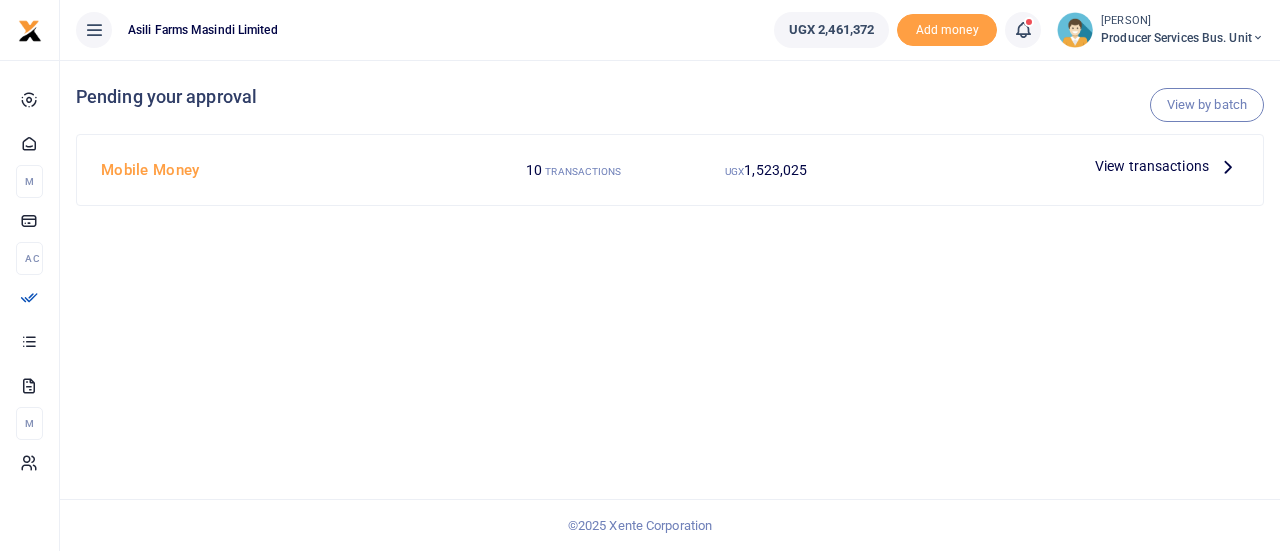 click on "[ACTION] [TRANSACTION_TYPE]" at bounding box center [1152, 166] 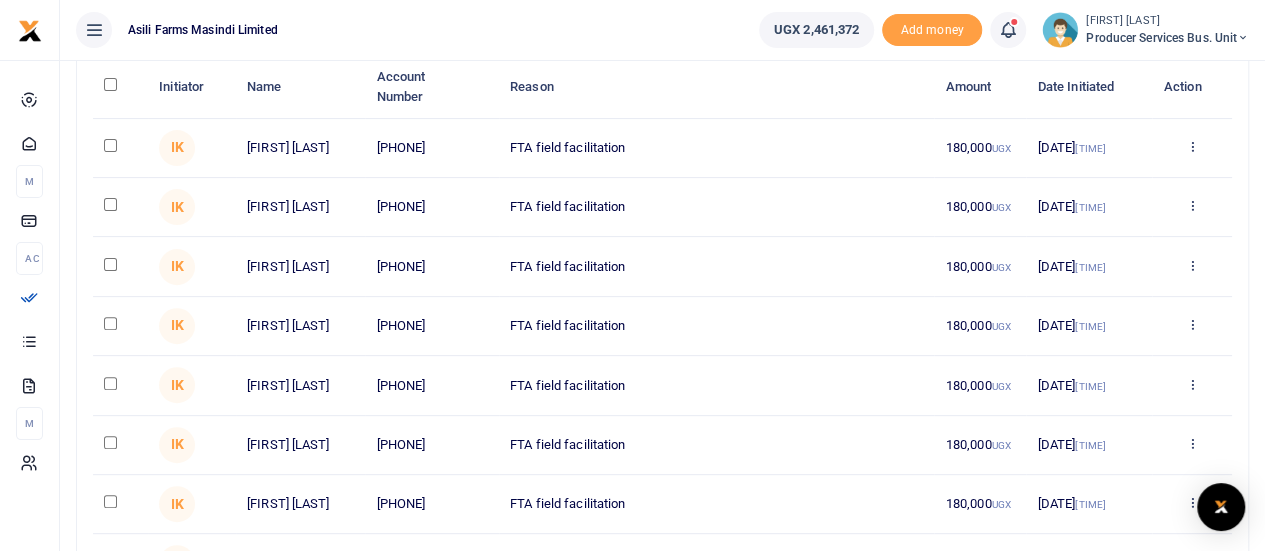 scroll, scrollTop: 200, scrollLeft: 0, axis: vertical 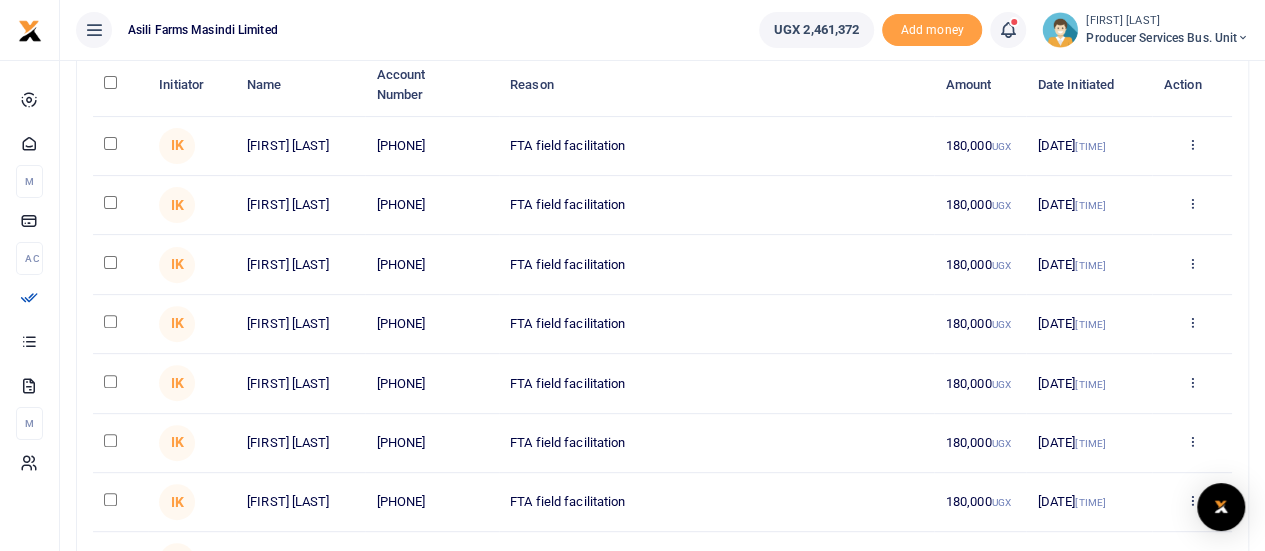 click at bounding box center [110, 82] 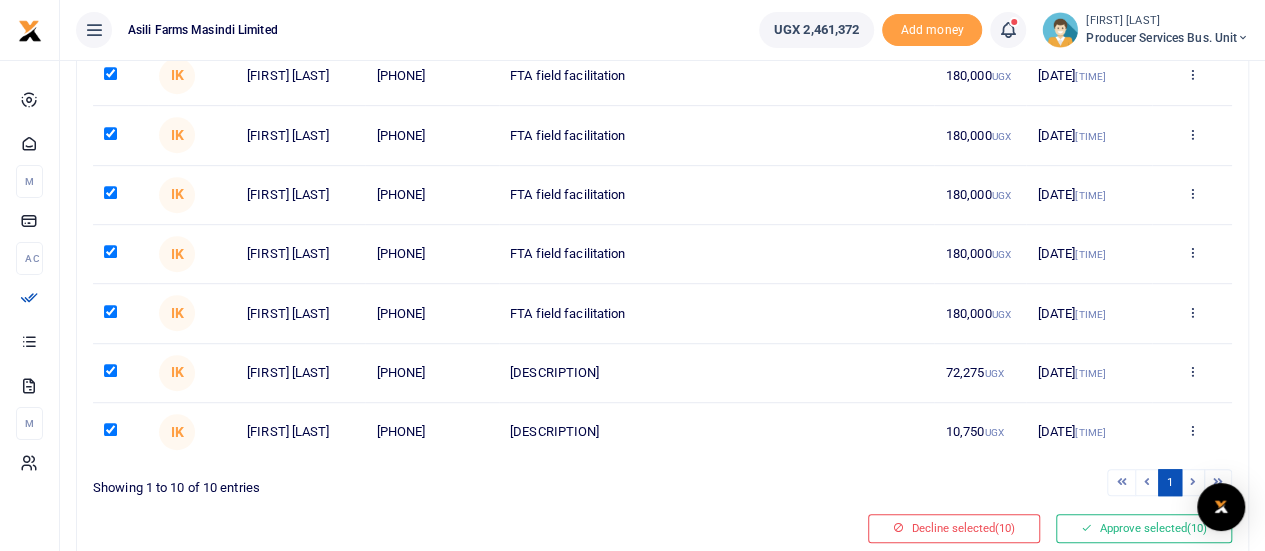 scroll, scrollTop: 548, scrollLeft: 0, axis: vertical 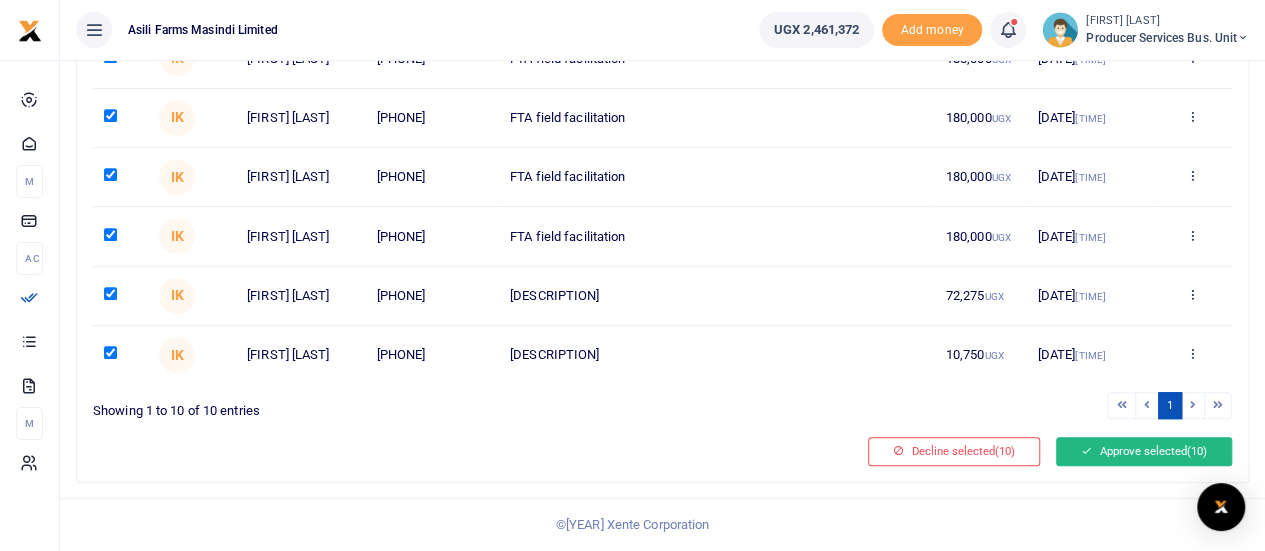 click on "Approve selected  (10)" at bounding box center (1144, 451) 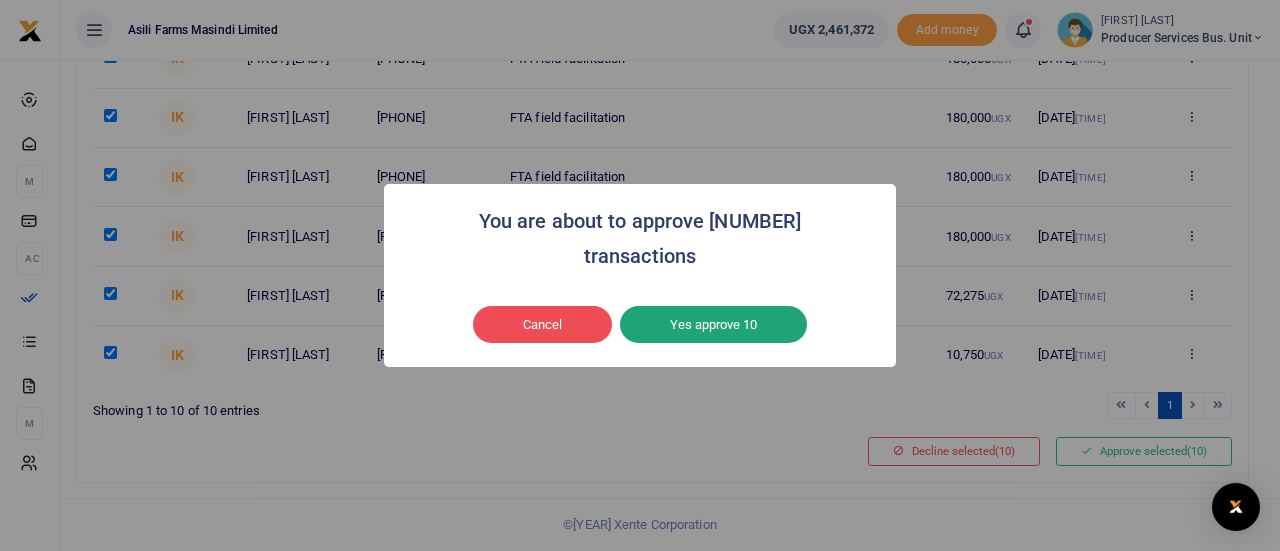 click on "Yes approve 10" at bounding box center [713, 325] 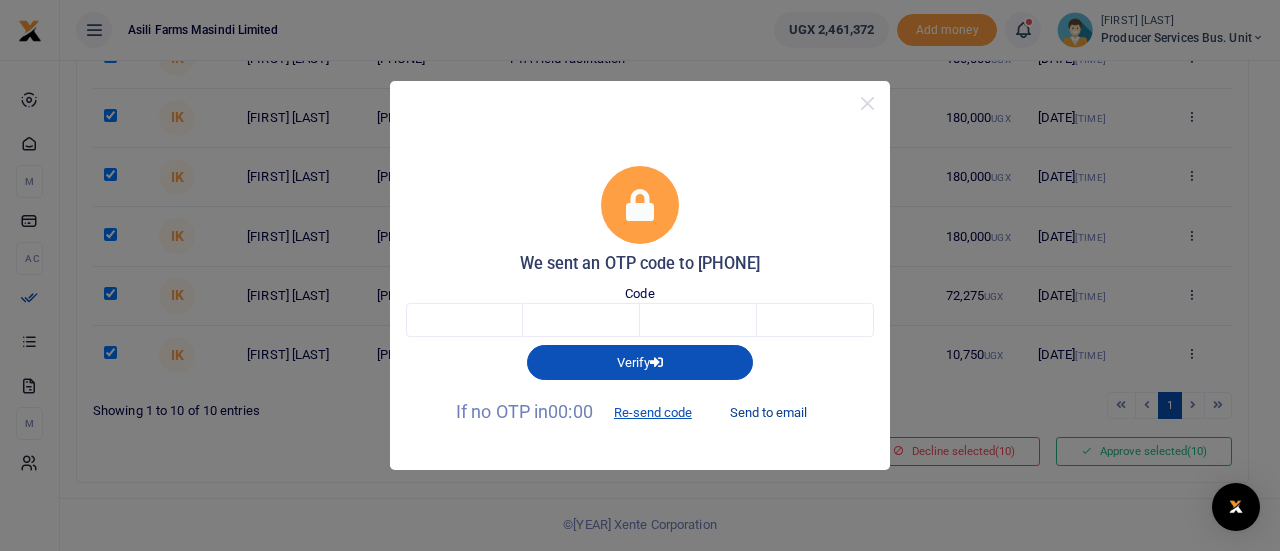 click on "Send to email" at bounding box center [768, 413] 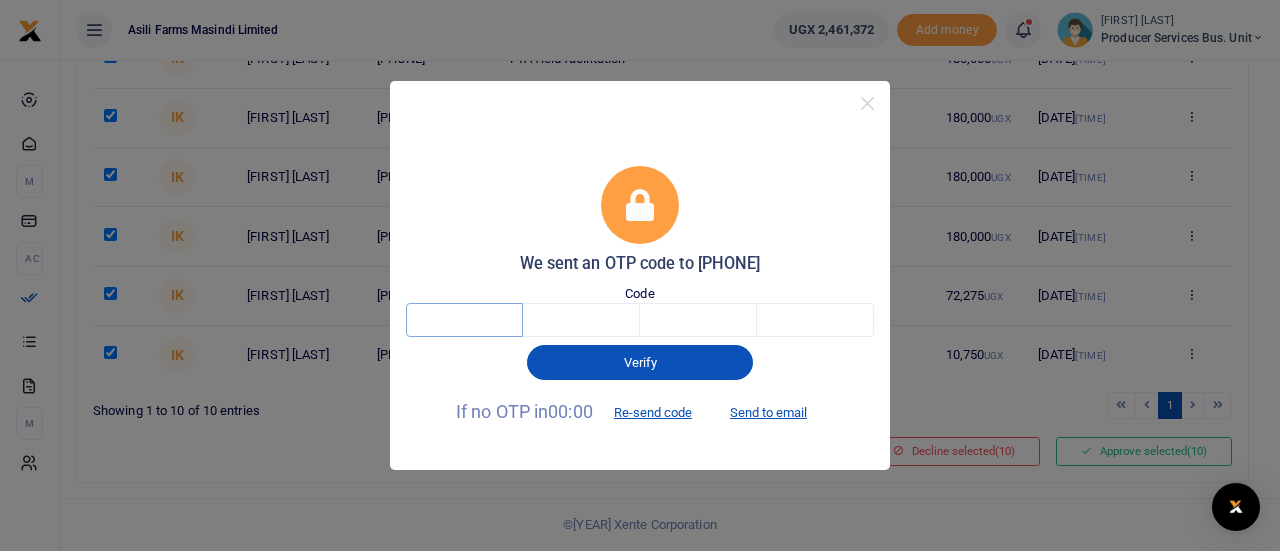 click at bounding box center (464, 320) 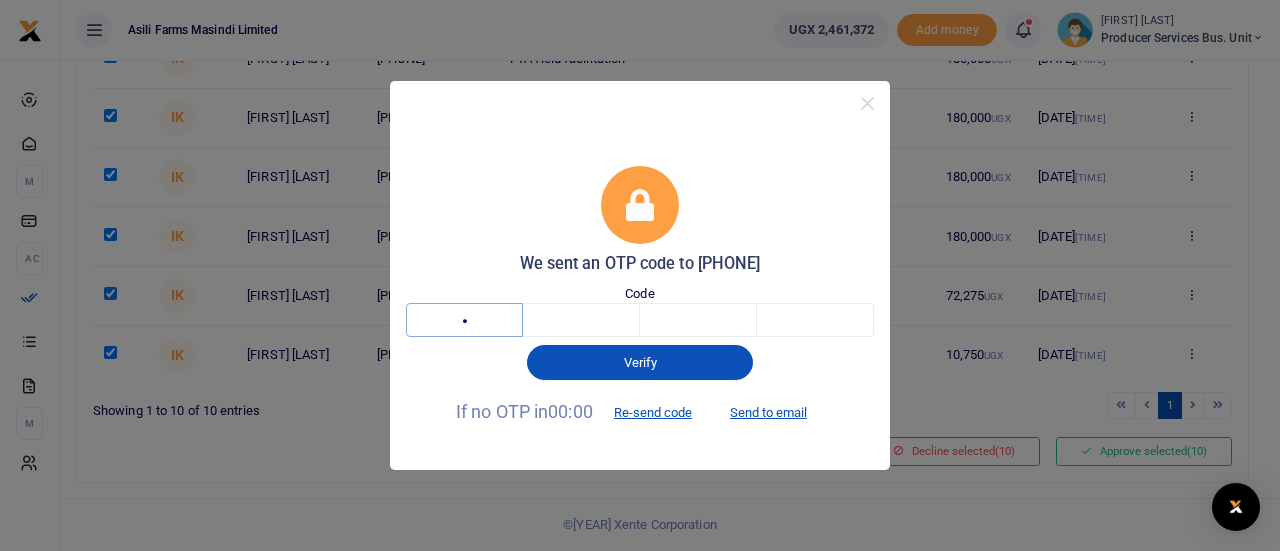 type on "2" 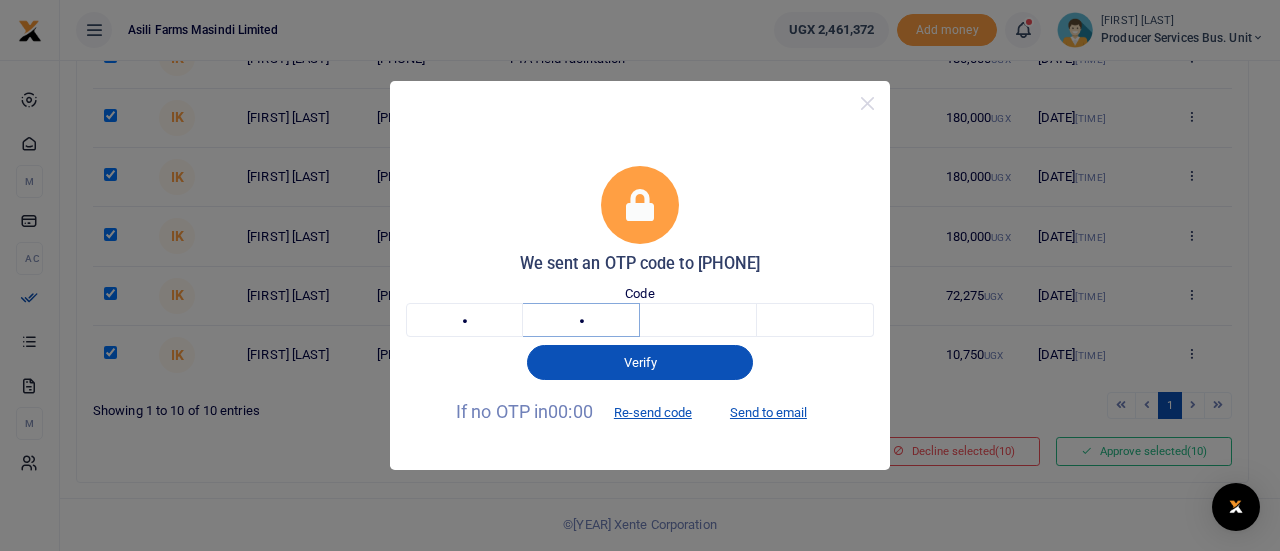 type on "[NUMBER]" 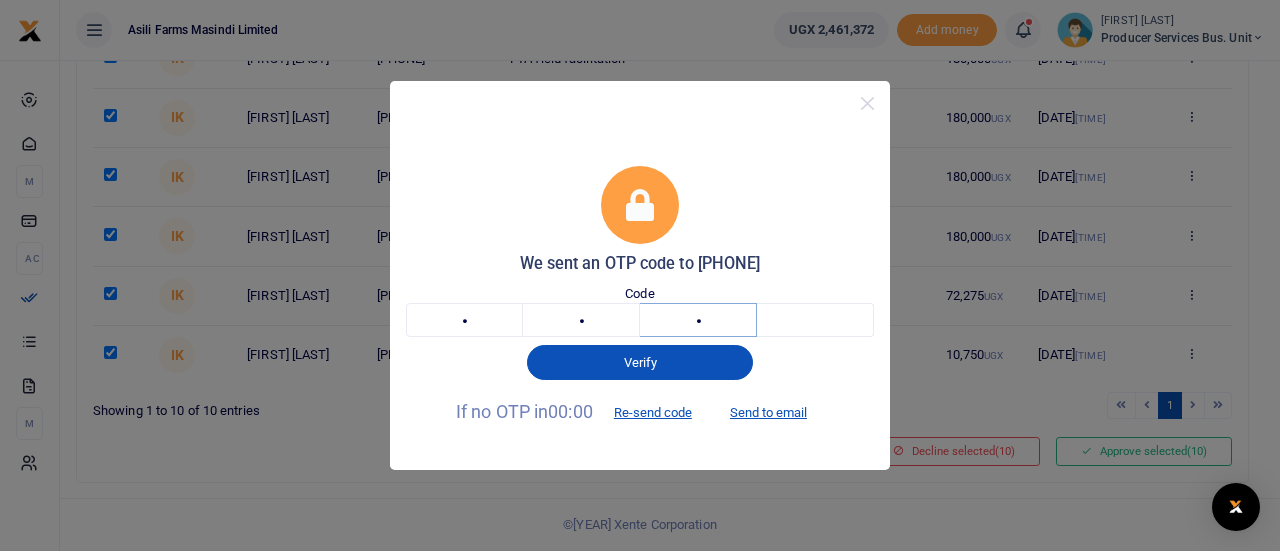 type on "[NUMBER]" 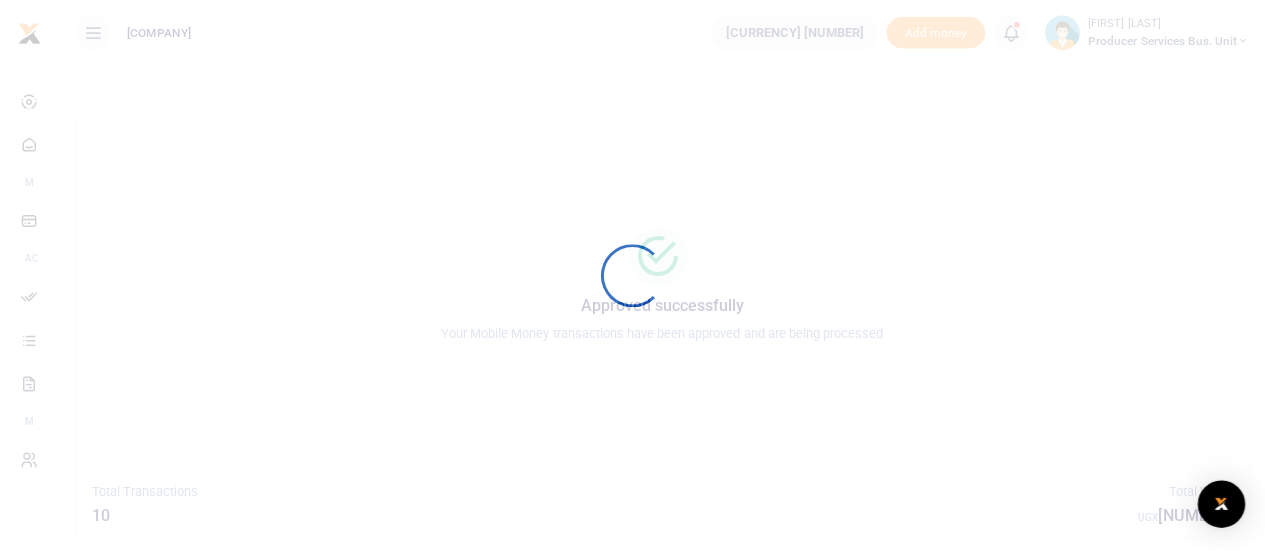 scroll, scrollTop: 0, scrollLeft: 0, axis: both 